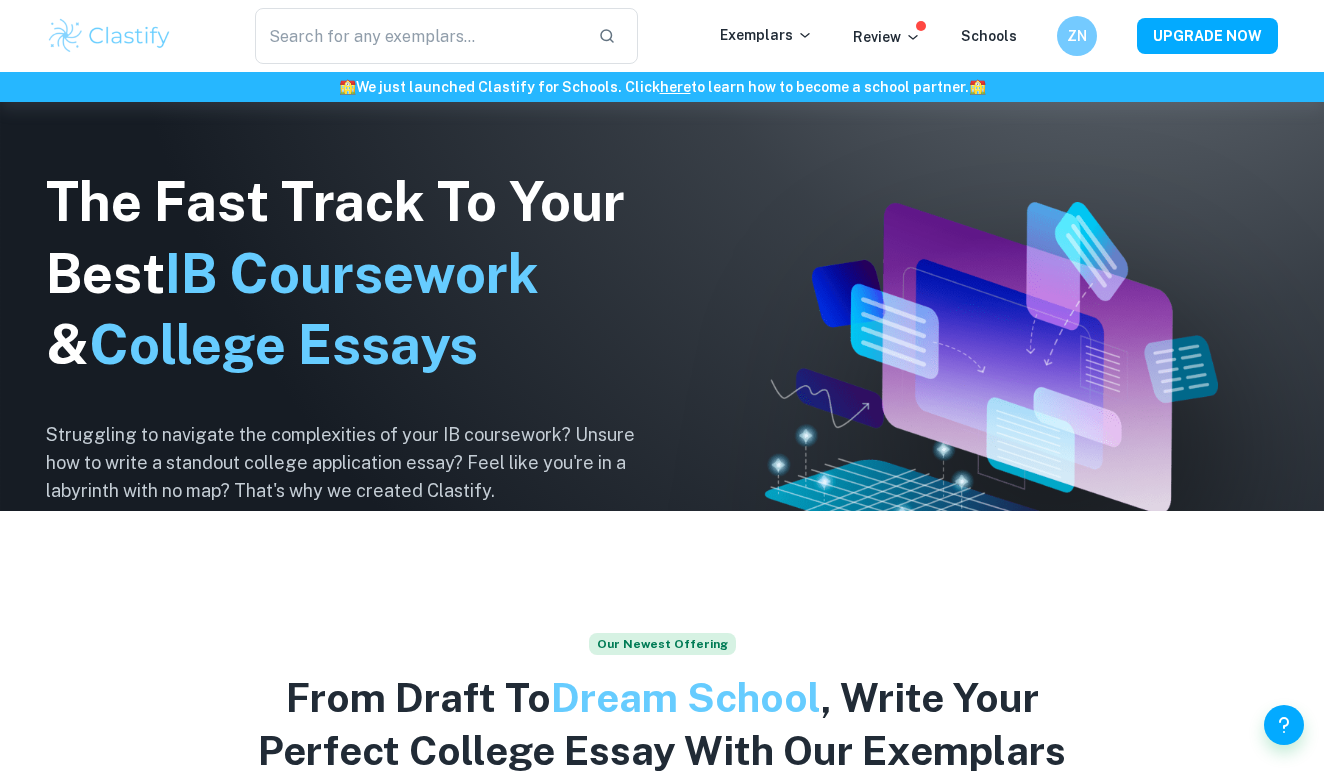 scroll, scrollTop: 174, scrollLeft: 0, axis: vertical 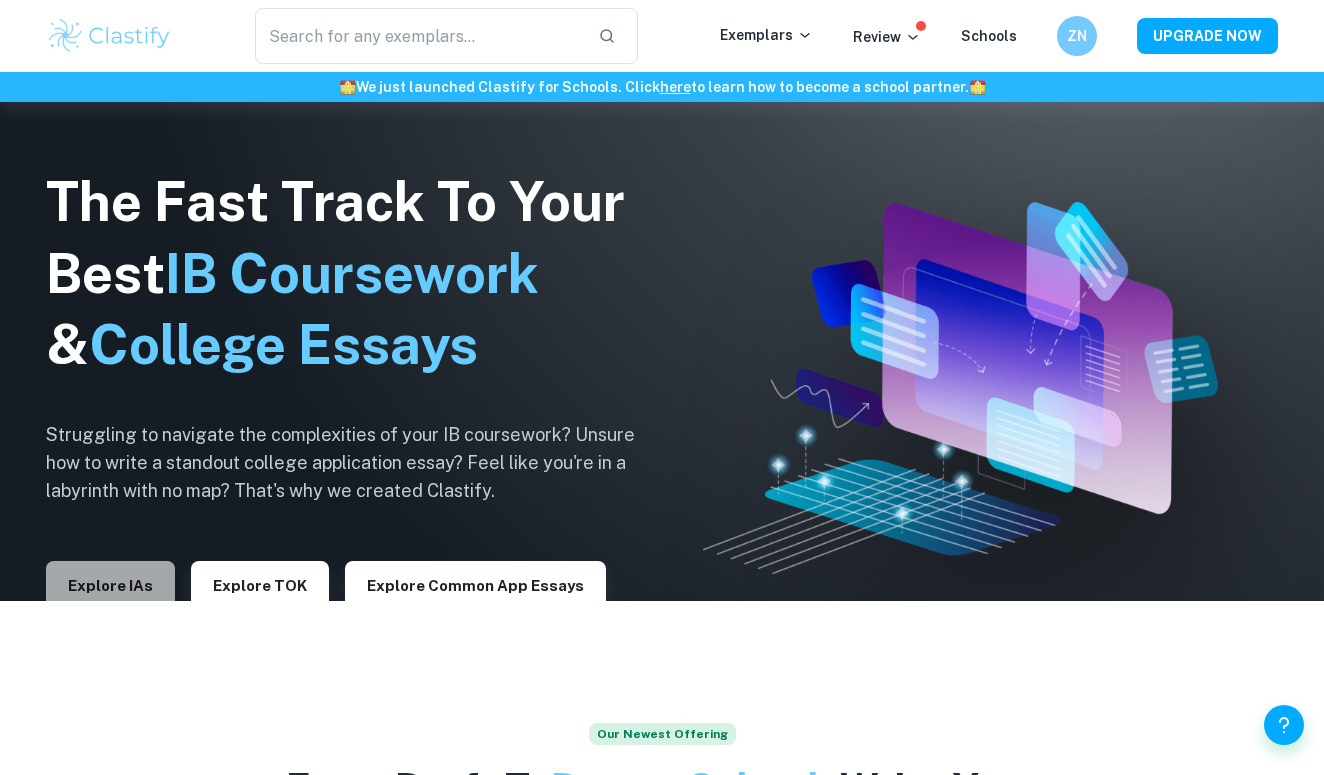 click on "Explore IAs" at bounding box center [110, 585] 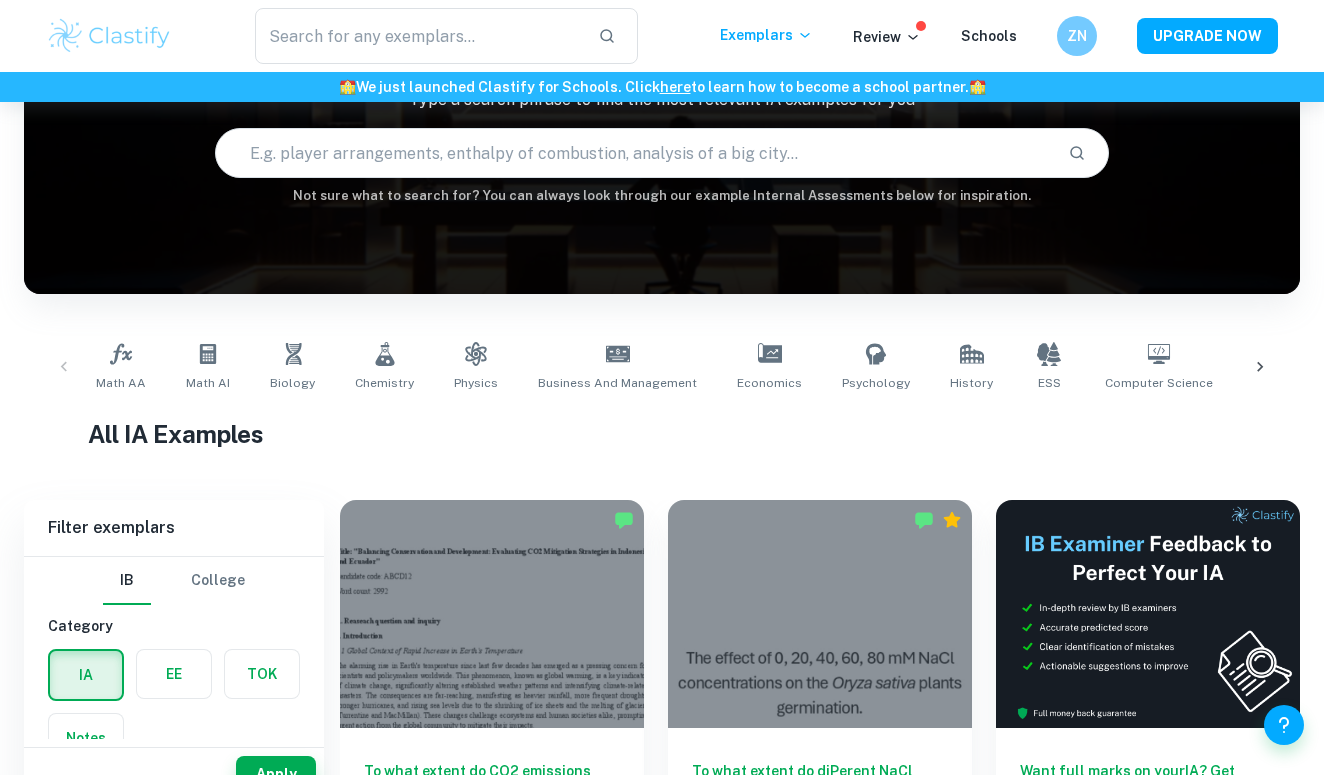 click on "Math AA Math AI Biology Chemistry Physics Business and Management Economics Psychology History ESS Computer Science Geography Visual Arts Comparative Study Visual Arts Process Portfolio Global Politics English A (Lang & Lit) HL Essay English A (Lit) HL Essay English A (Lang & Lit) IO English A (Lit) IO Design Technology Sports Science" at bounding box center (662, 367) 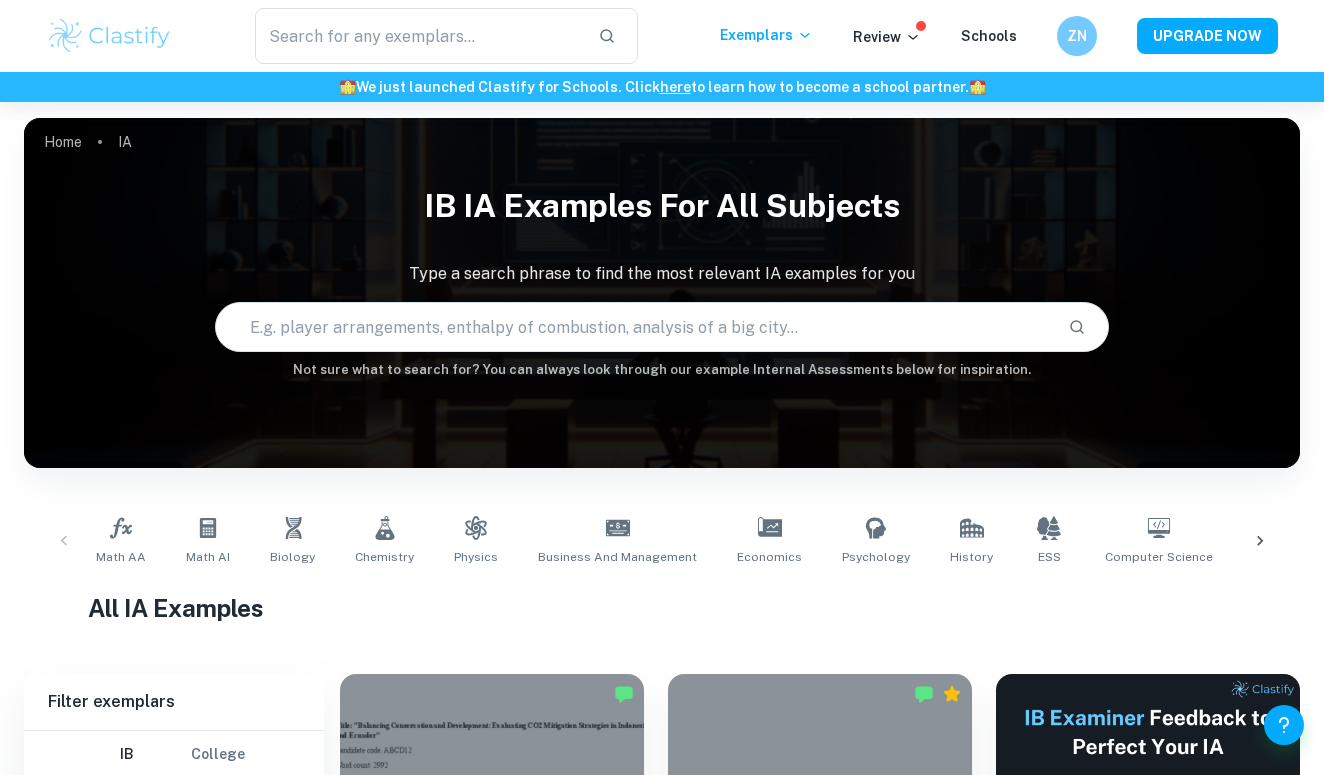 click at bounding box center [633, 327] 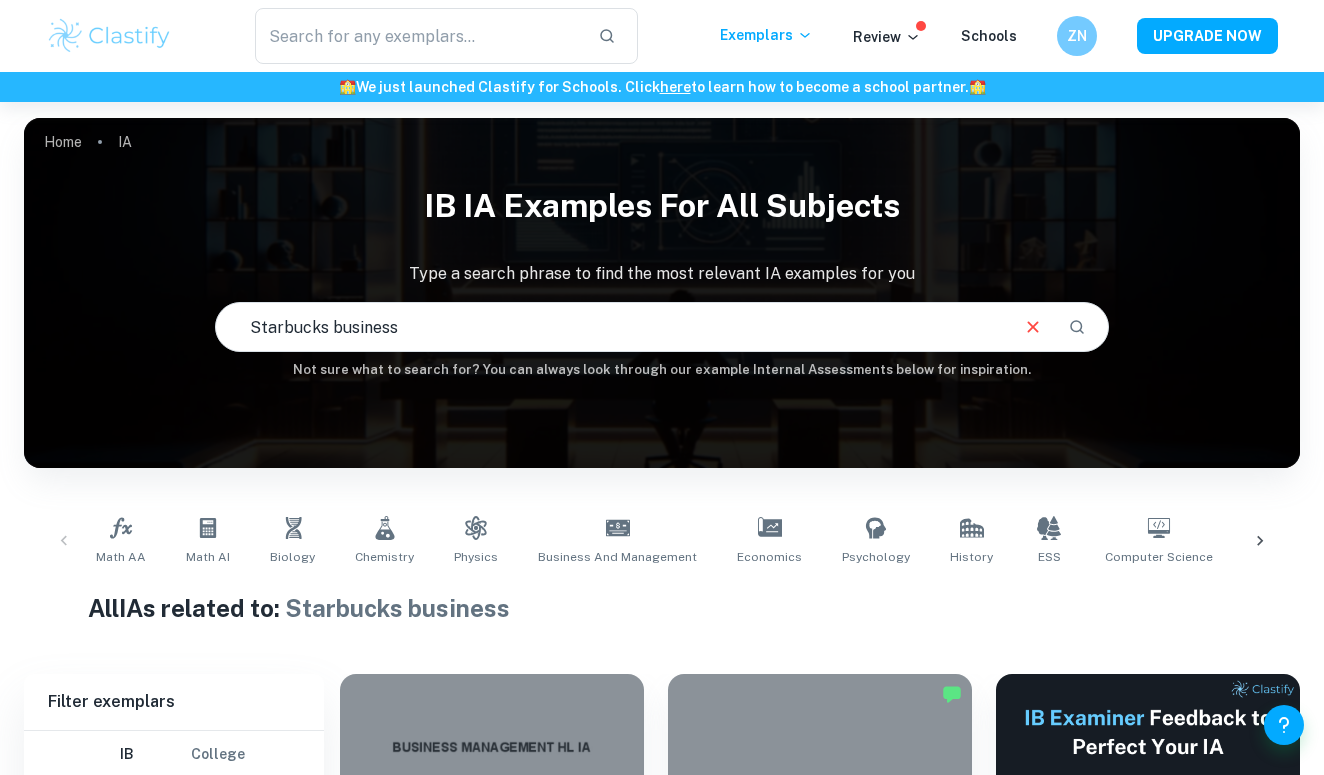click on "Starbucks business" at bounding box center [610, 327] 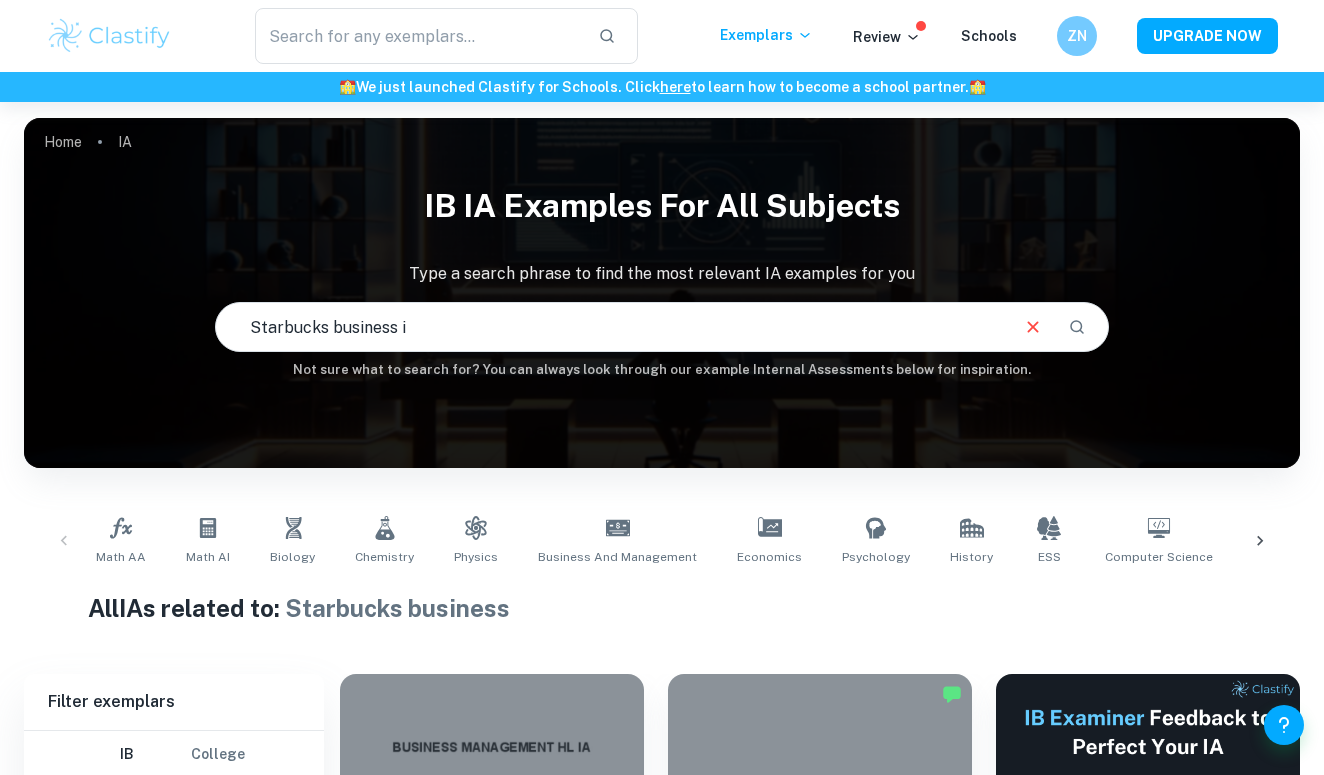 type on "Starbucks business" 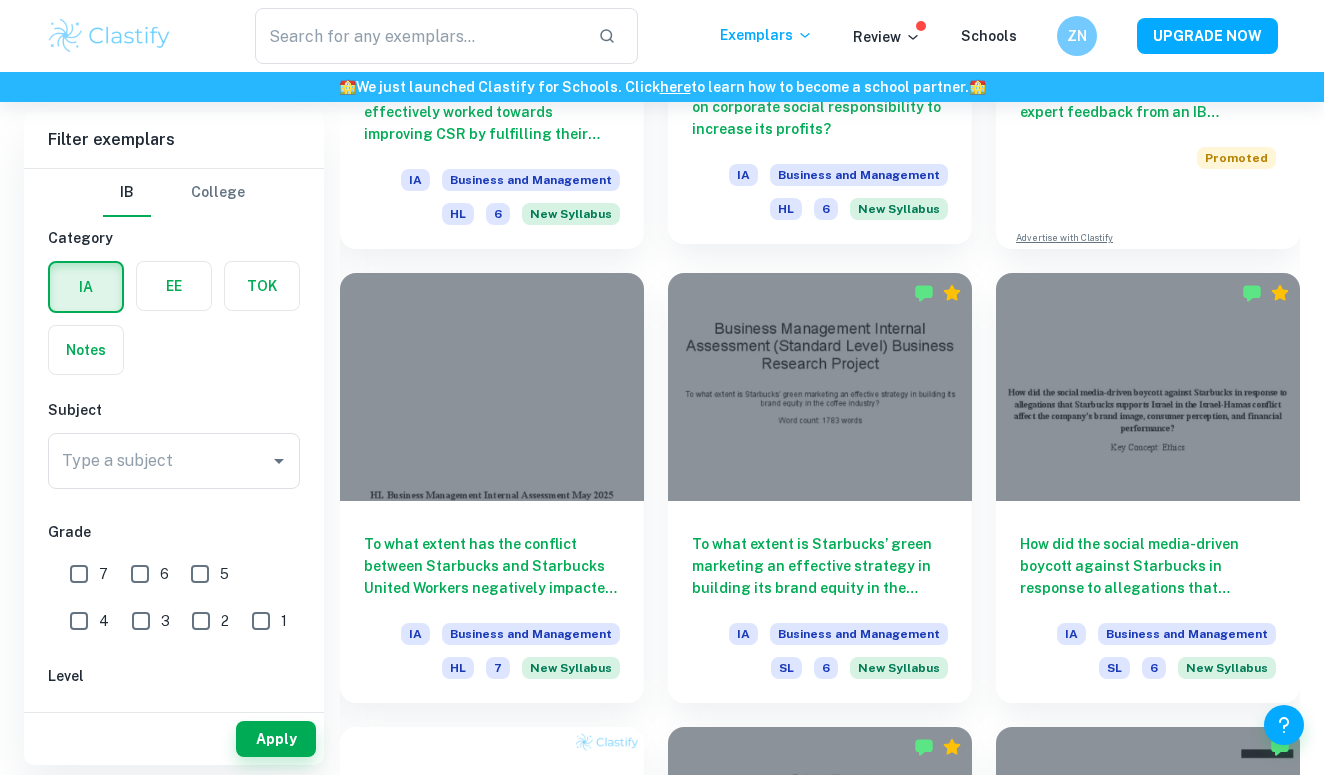 scroll, scrollTop: 862, scrollLeft: 0, axis: vertical 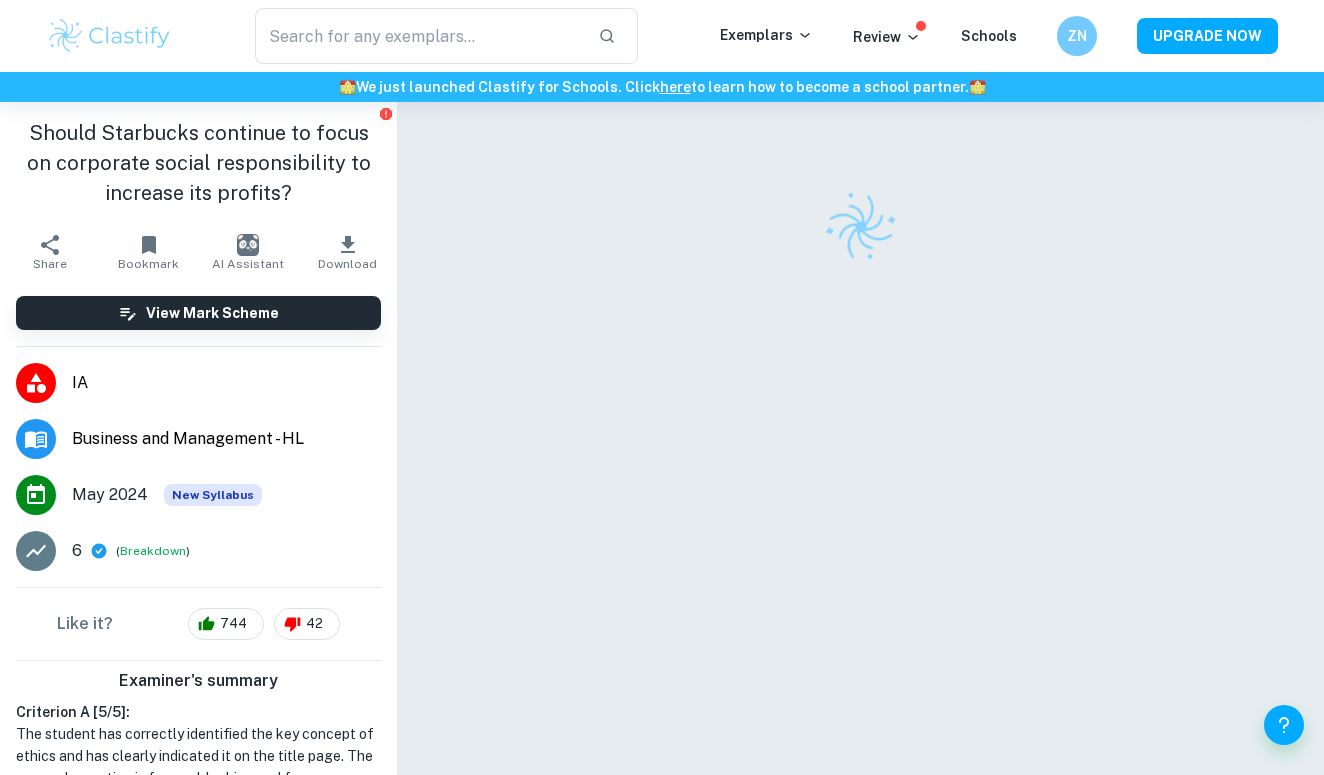 checkbox on "true" 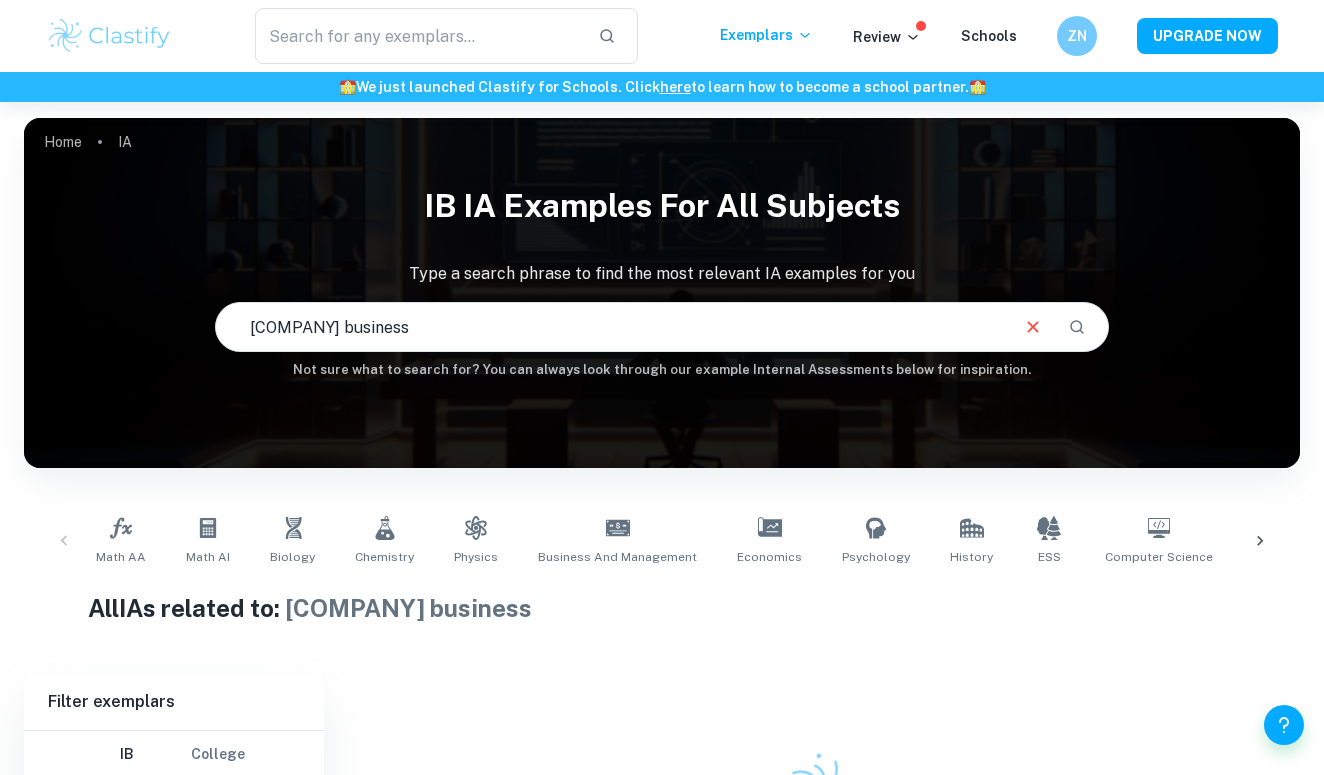 scroll, scrollTop: 389, scrollLeft: 164, axis: both 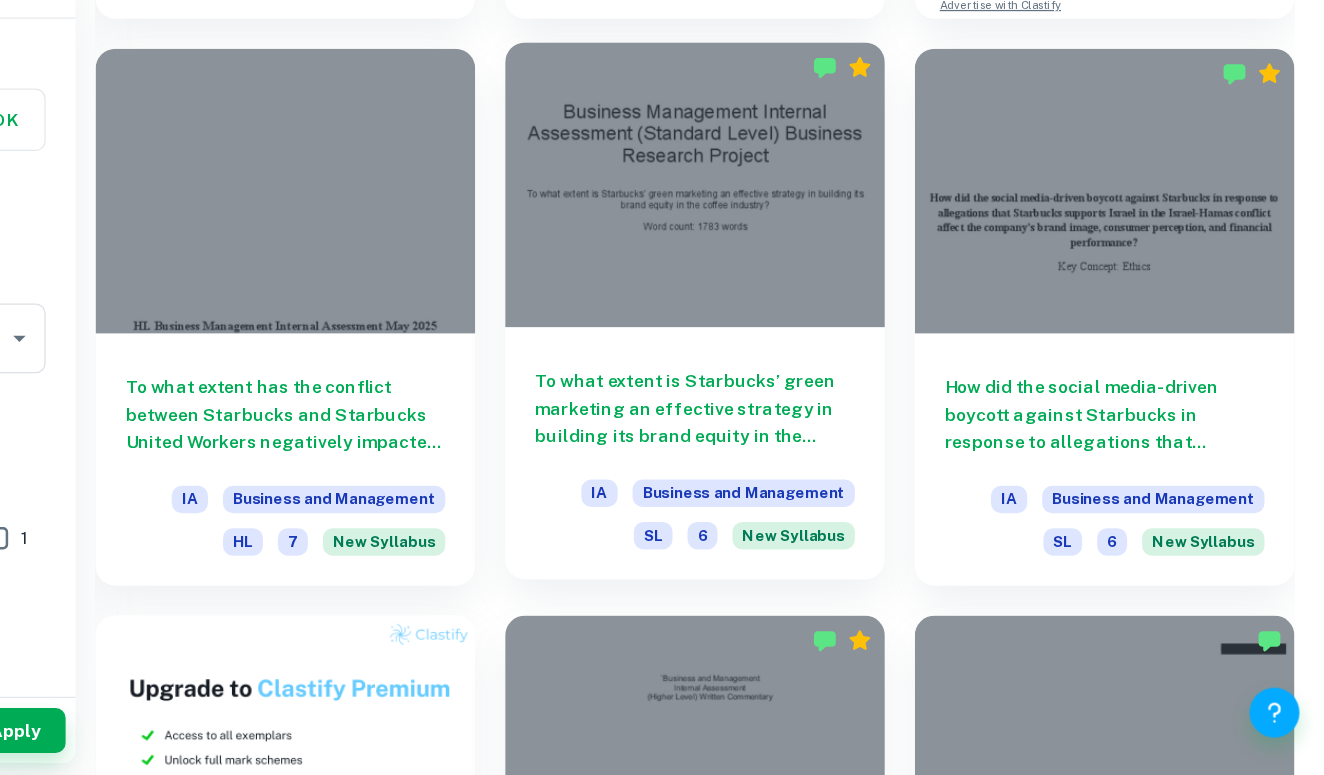 click on "To what extent is Starbucks’ green marketing an effective strategy in building its brand equity in the coffee industry?" at bounding box center (820, 481) 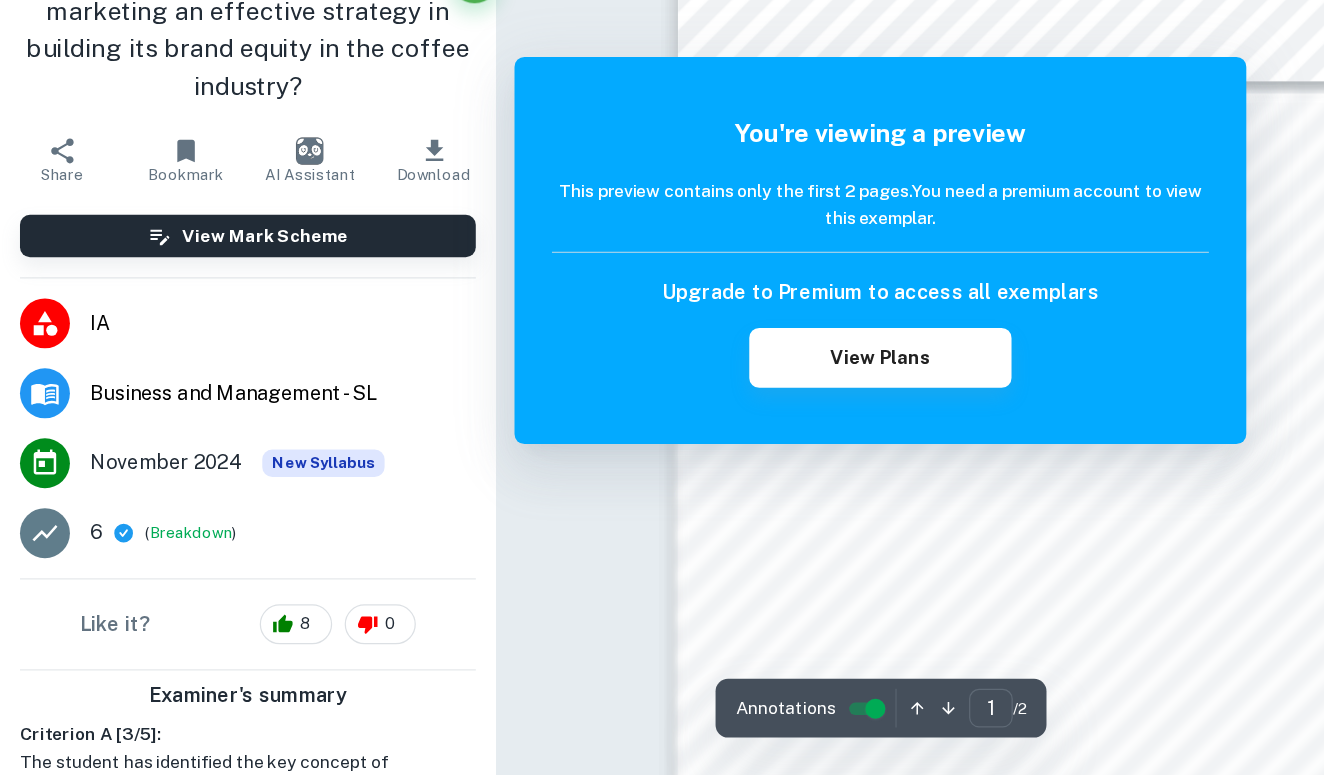 scroll, scrollTop: 803, scrollLeft: 0, axis: vertical 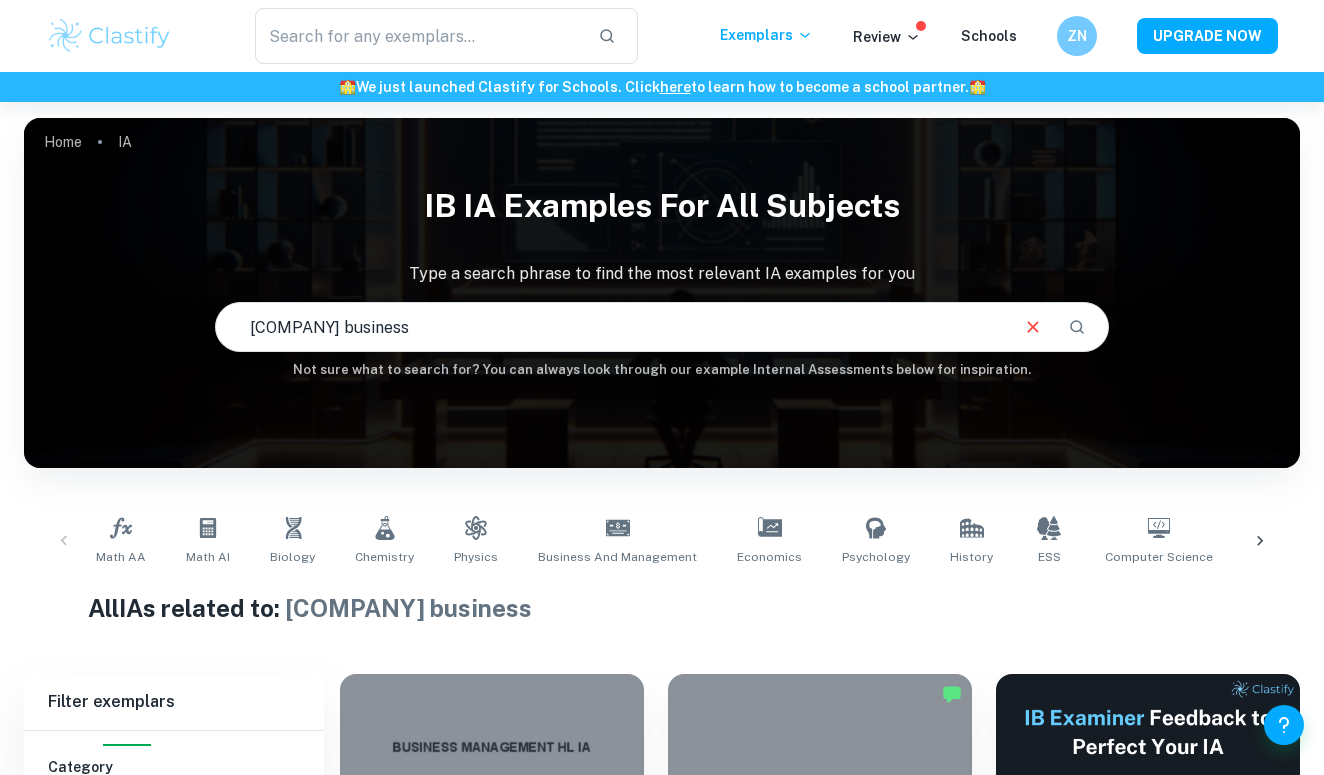 click on "Starbucks business" at bounding box center (610, 327) 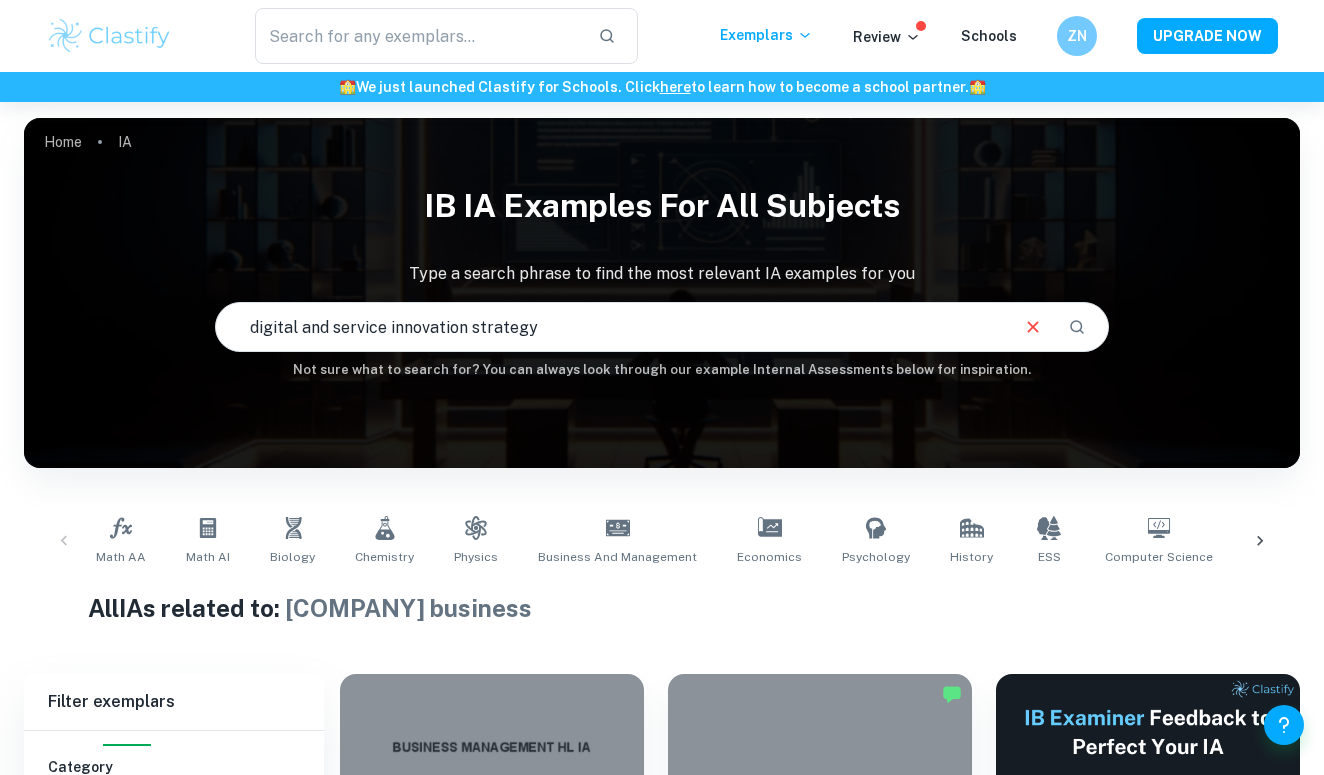 type on "digital and service innovation strategy" 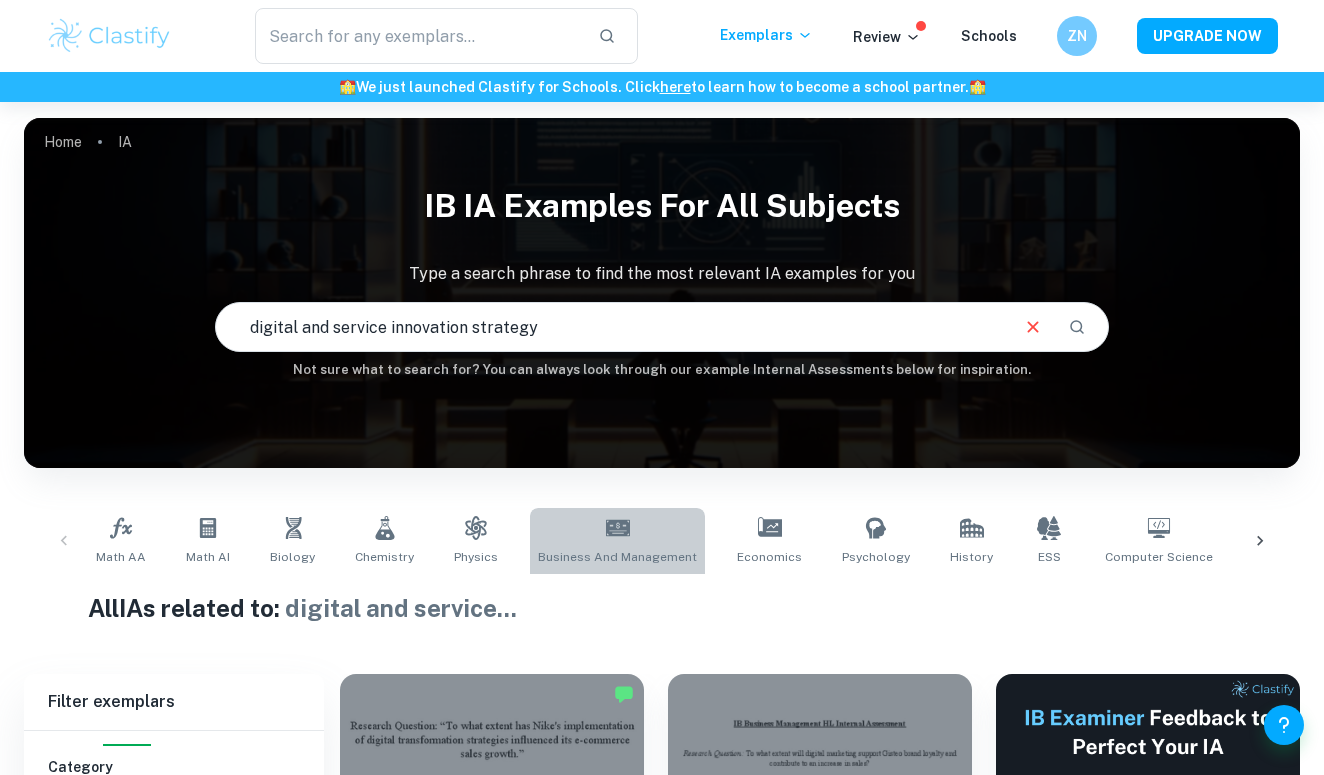 click on "Business and Management" at bounding box center [617, 541] 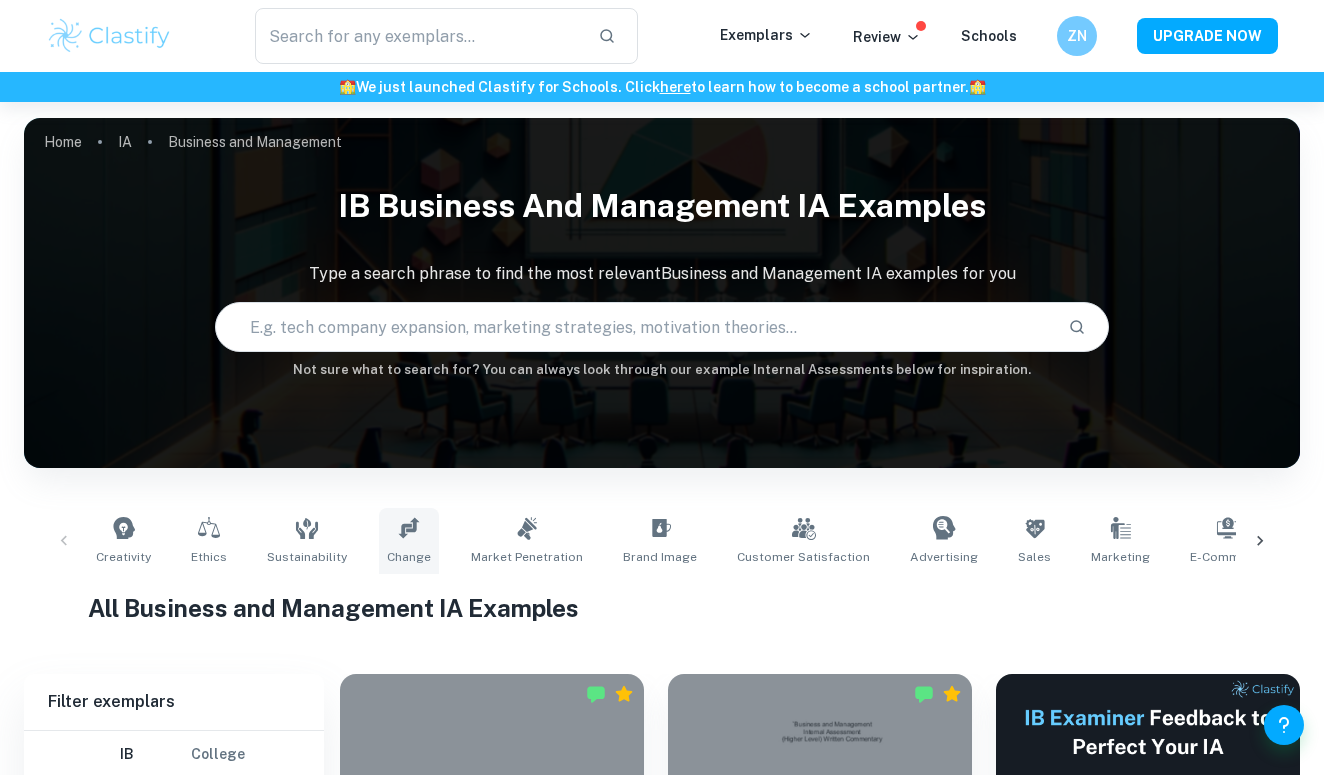 click on "Change" at bounding box center [409, 541] 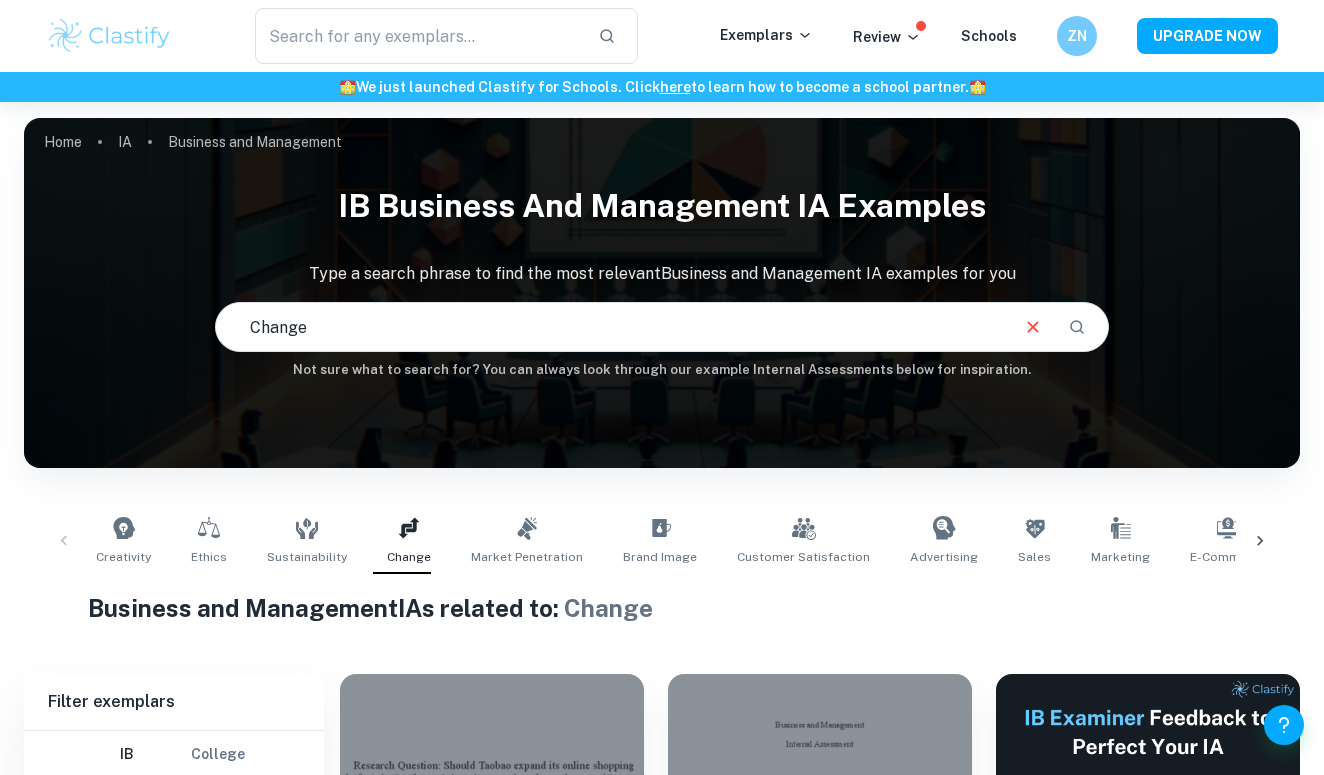 scroll, scrollTop: -1, scrollLeft: 0, axis: vertical 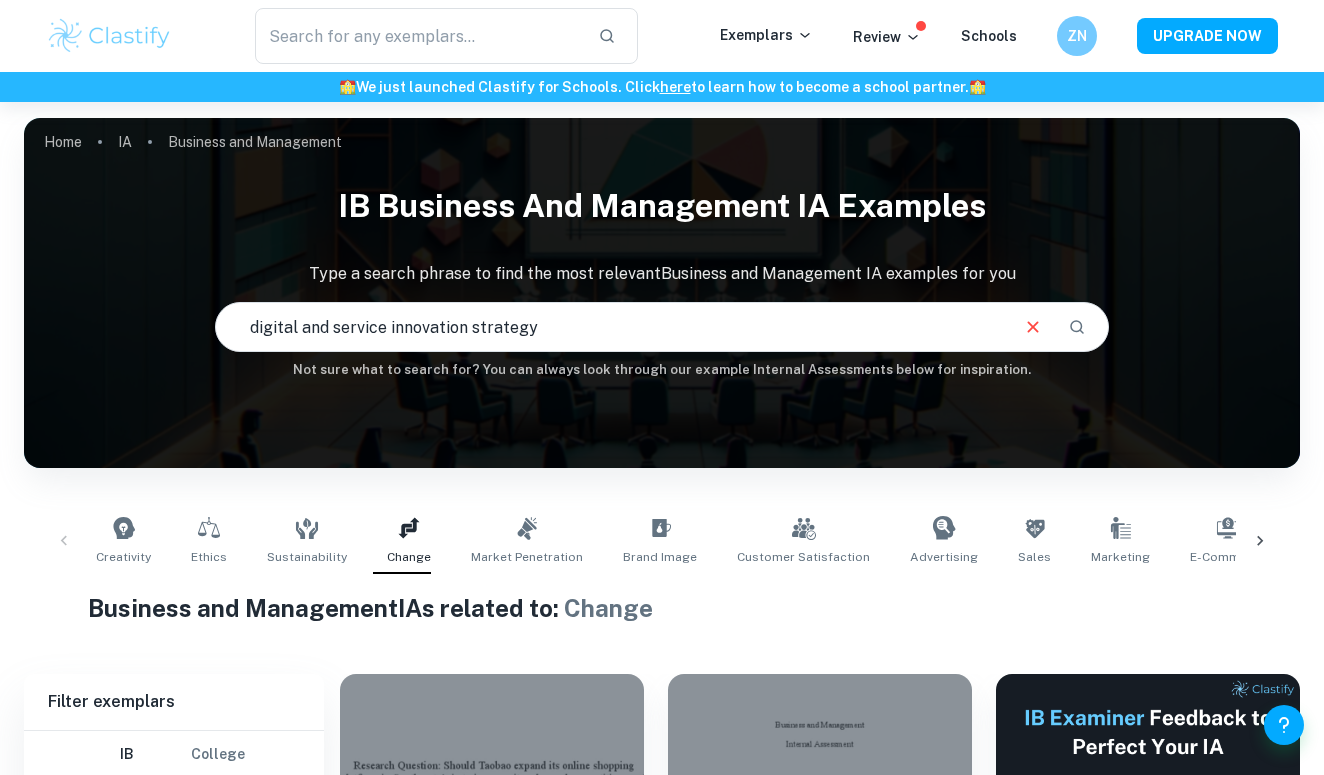 type on "digital and service innovation strategy" 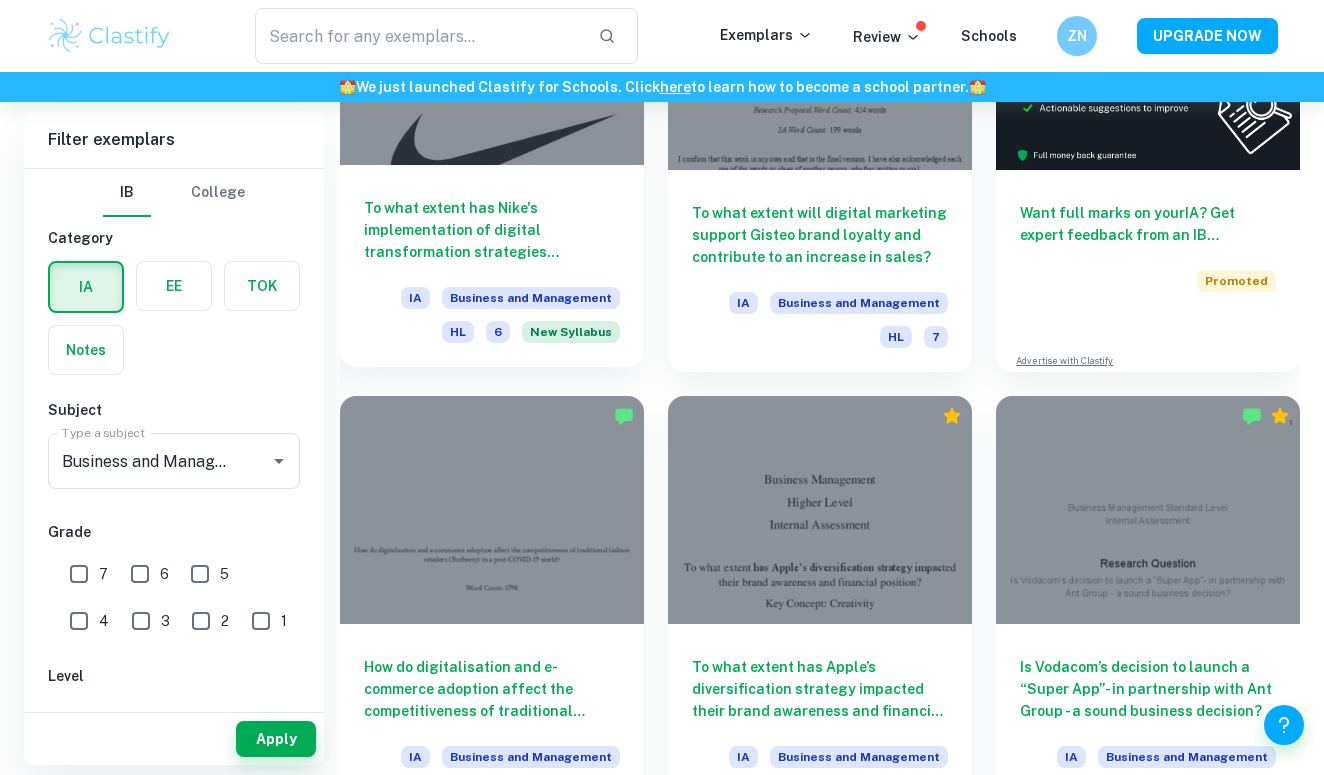 scroll, scrollTop: 690, scrollLeft: 0, axis: vertical 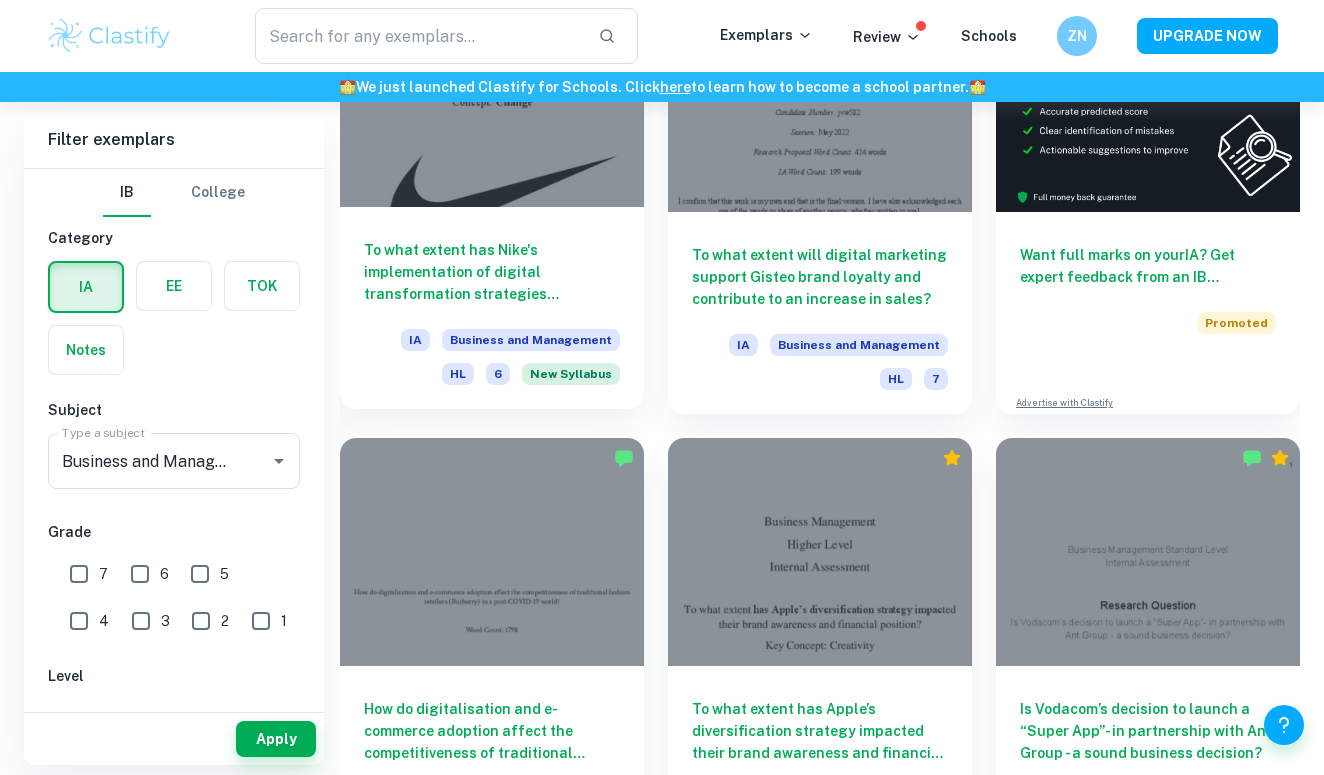 click on "To what extent has Nike's implementation of digital transformation strategies influenced its e-commerce sales growth?" at bounding box center (492, 272) 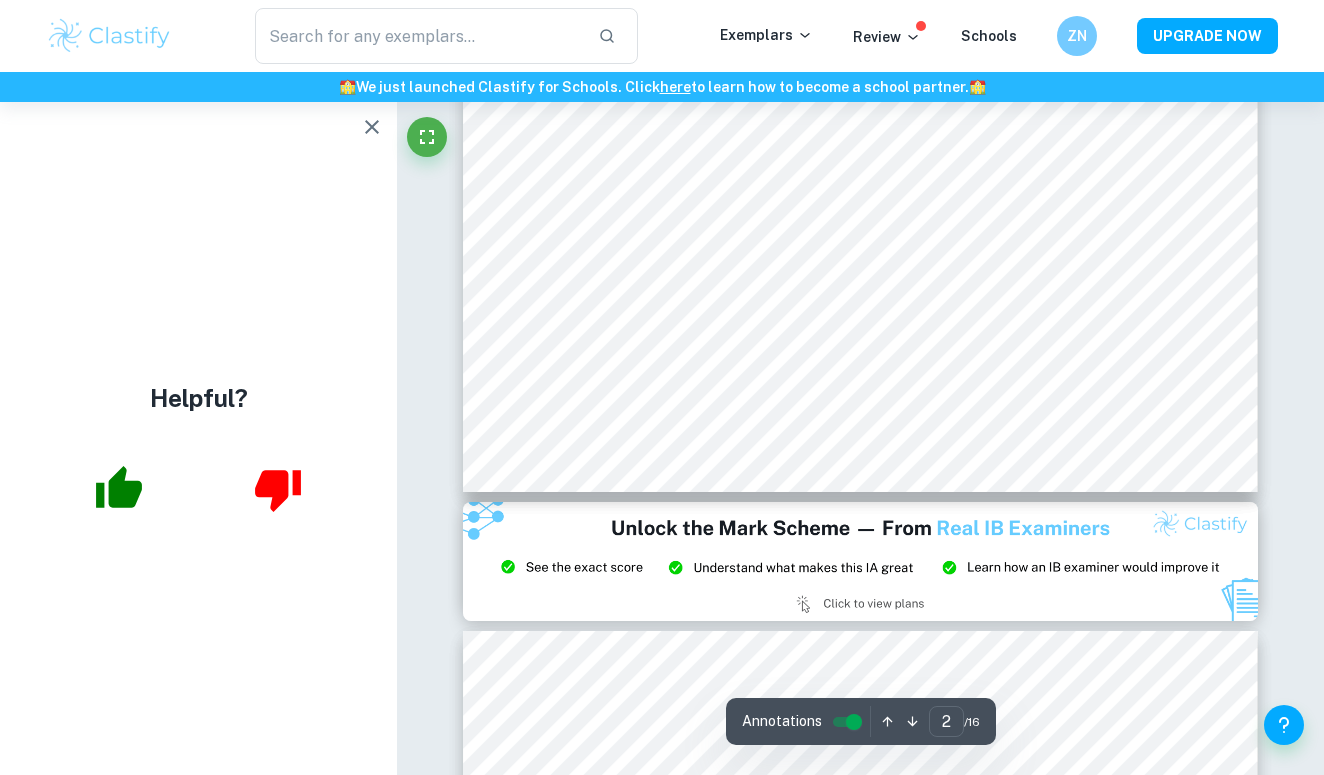 scroll, scrollTop: 1825, scrollLeft: 0, axis: vertical 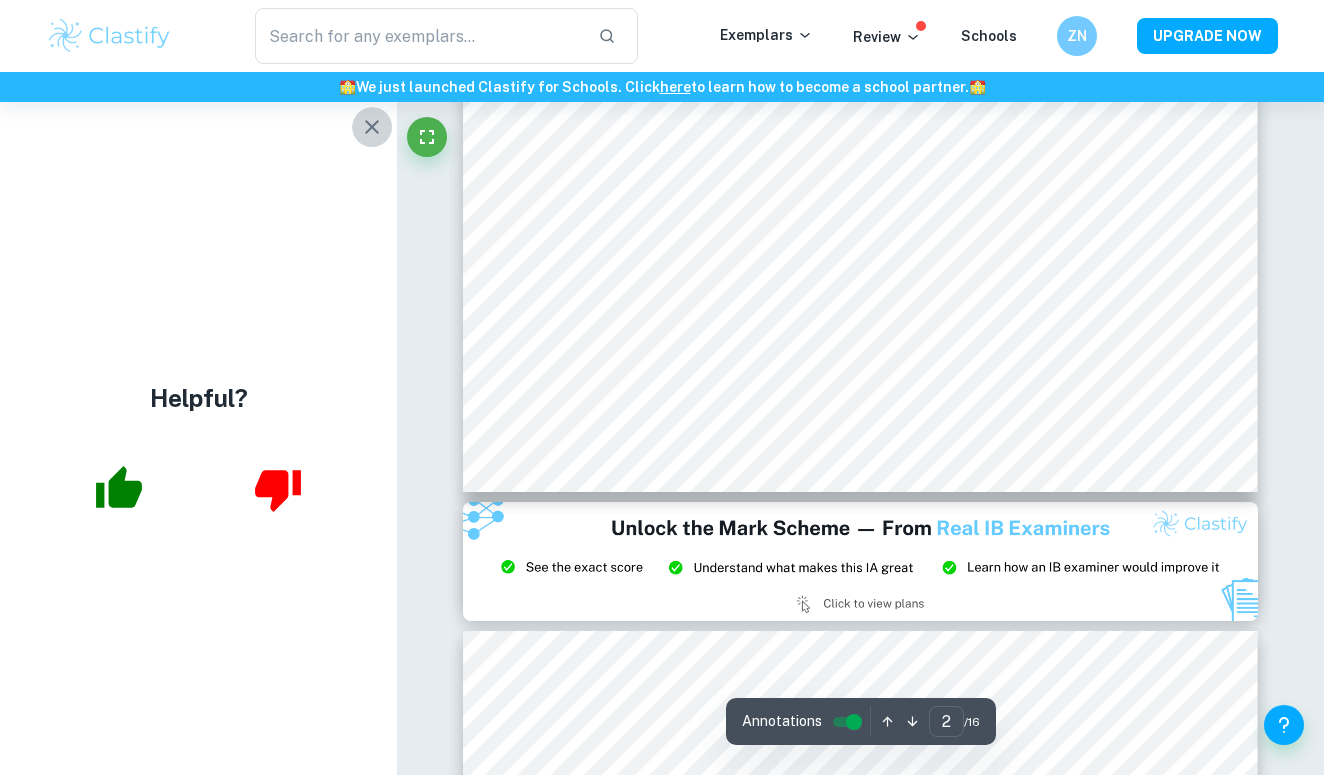 click 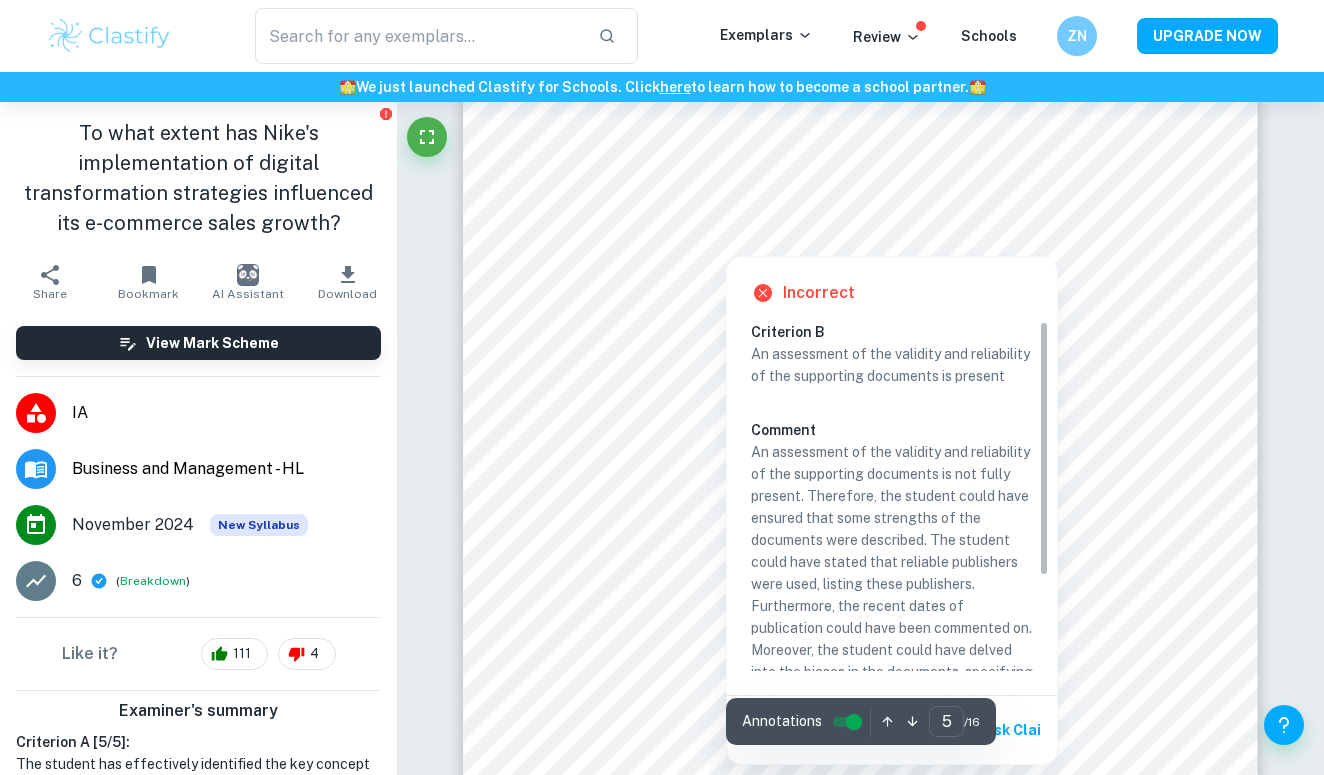 scroll, scrollTop: 4504, scrollLeft: 0, axis: vertical 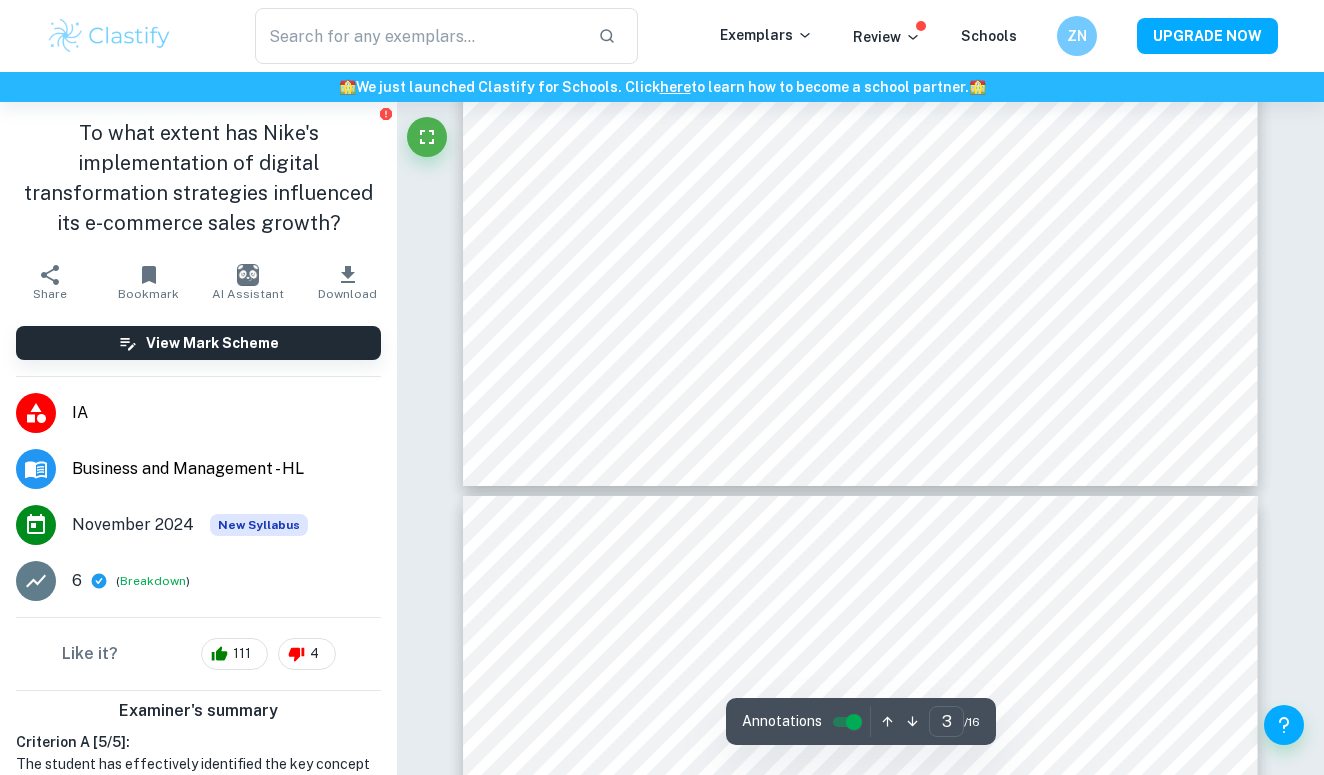 type on "4" 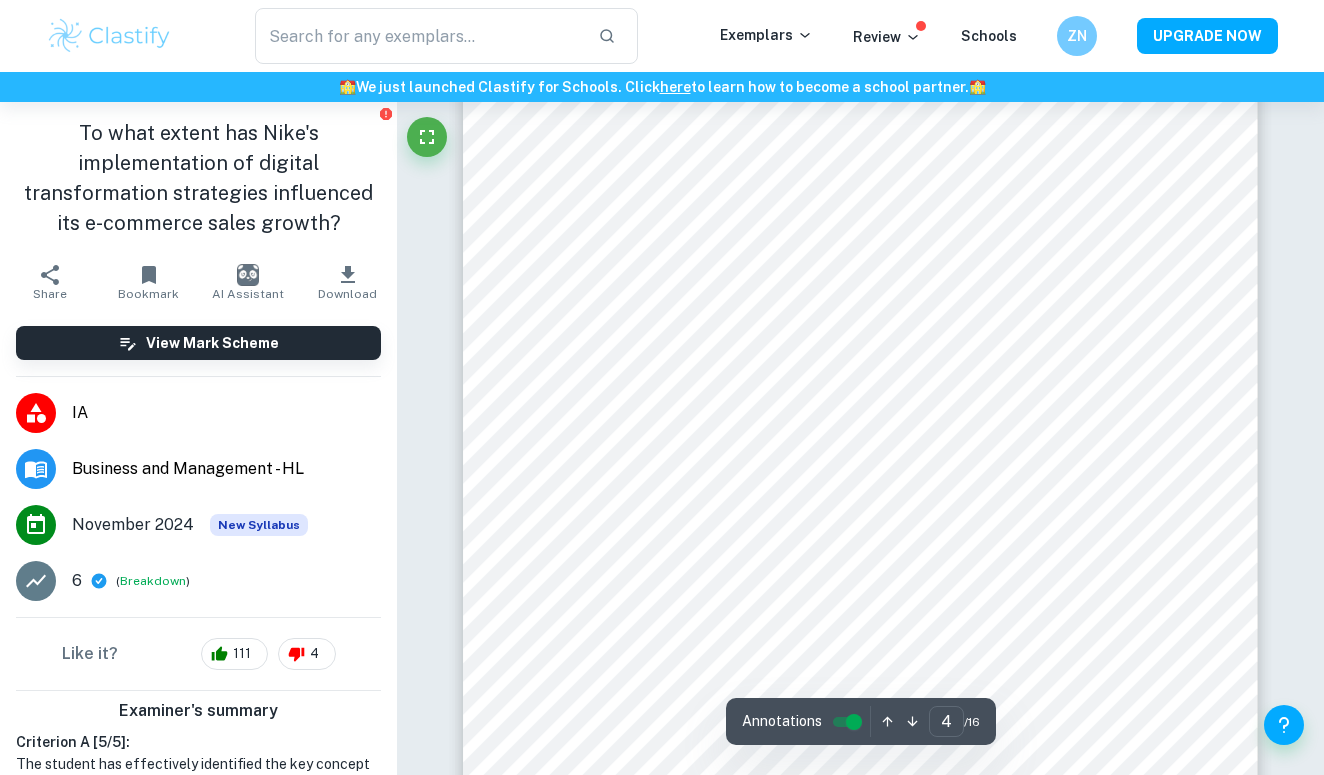 scroll, scrollTop: 4011, scrollLeft: 0, axis: vertical 